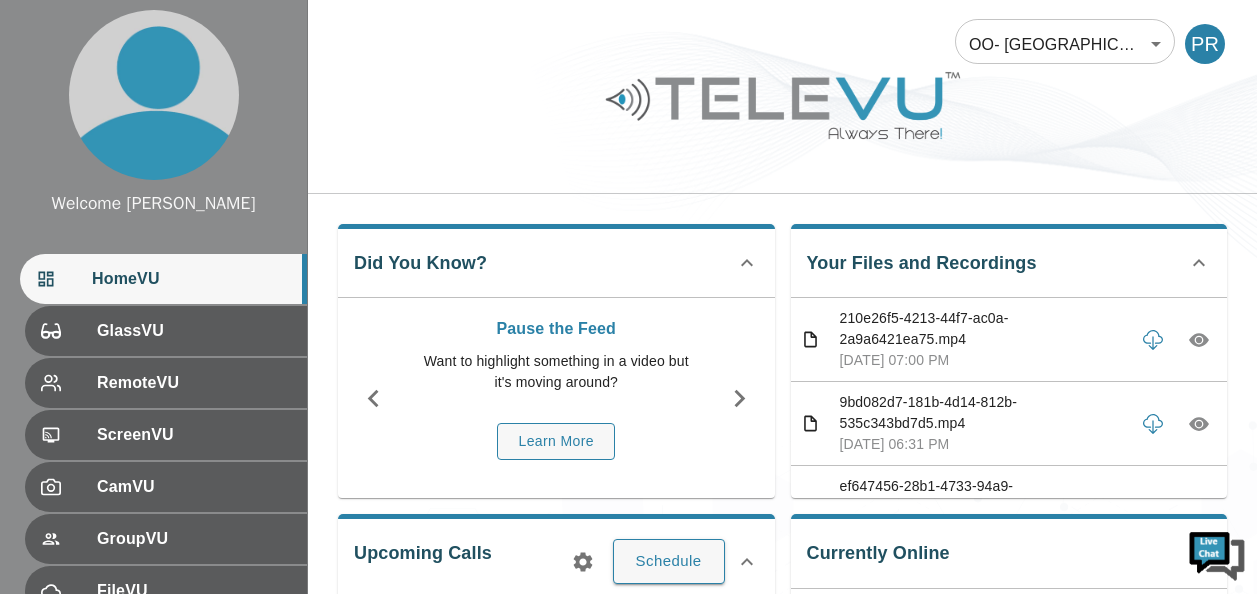 scroll, scrollTop: 0, scrollLeft: 0, axis: both 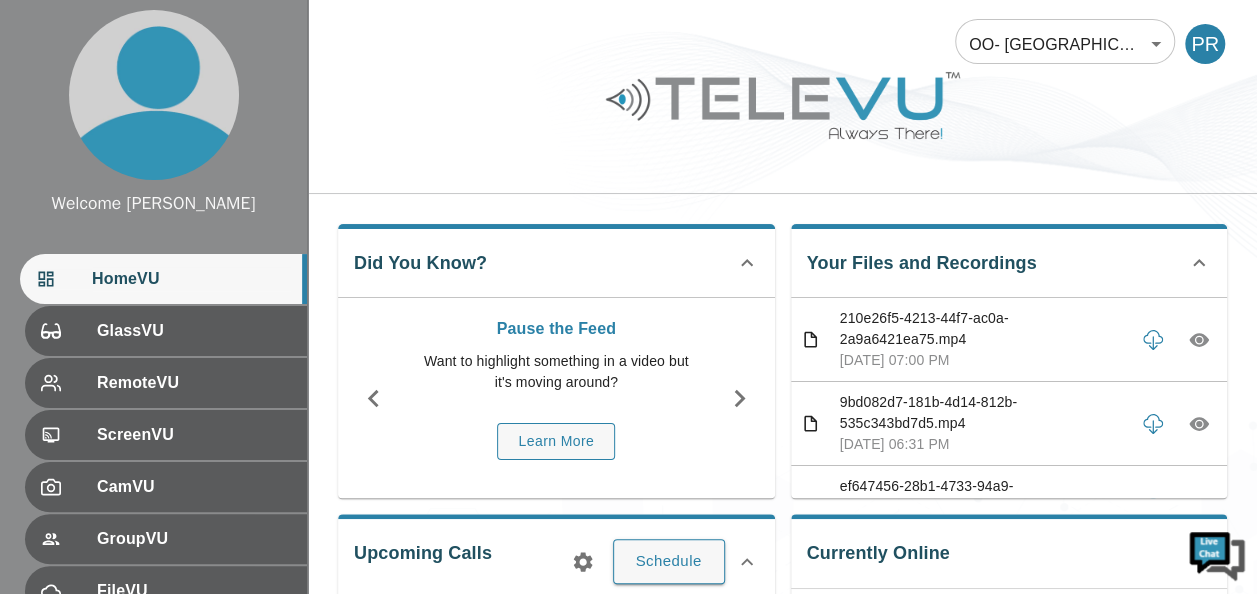 click on "Welcome   [PERSON_NAME] HomeVU GlassVU RemoteVU ScreenVU CamVU GroupVU FileVU ReportVU ChatVU Settings Logout ©  2025   TeleVU Innovation Ltd. All Rights Reserved OO- [GEOGRAPHIC_DATA] - [PERSON_NAME] [MTRP] 199 ​ PR Did You Know? Pause the Feed Want to highlight something in a video but it's moving around? Learn More   Your Files and Recordings   210e26f5-4213-44f7-ac0a-2a9a6421ea75.mp4   [DATE] 07:00 PM   9bd082d7-181b-4d14-812b-535c343bd7d5.mp4   [DATE] 06:31 PM   ef647456-28b1-4733-94a9-4da32efbecd7.mp4   [DATE] 12:37 PM   b19f733f-7d0e-4157-92ad-901c1dfc03e4.mp4   [DATE] 12:34 PM   54dcf45e-77ed-4325-8ea0-a079f907784e.mp4   [DATE] 12:24 PM   f0e26393-6493-478b-9da5-27610cd793aa.mp4   [DATE] 11:48 PM Upcoming Calls Schedule Currently Online No one is currently online! Past Calls Calls this month :  3" at bounding box center (628, 665) 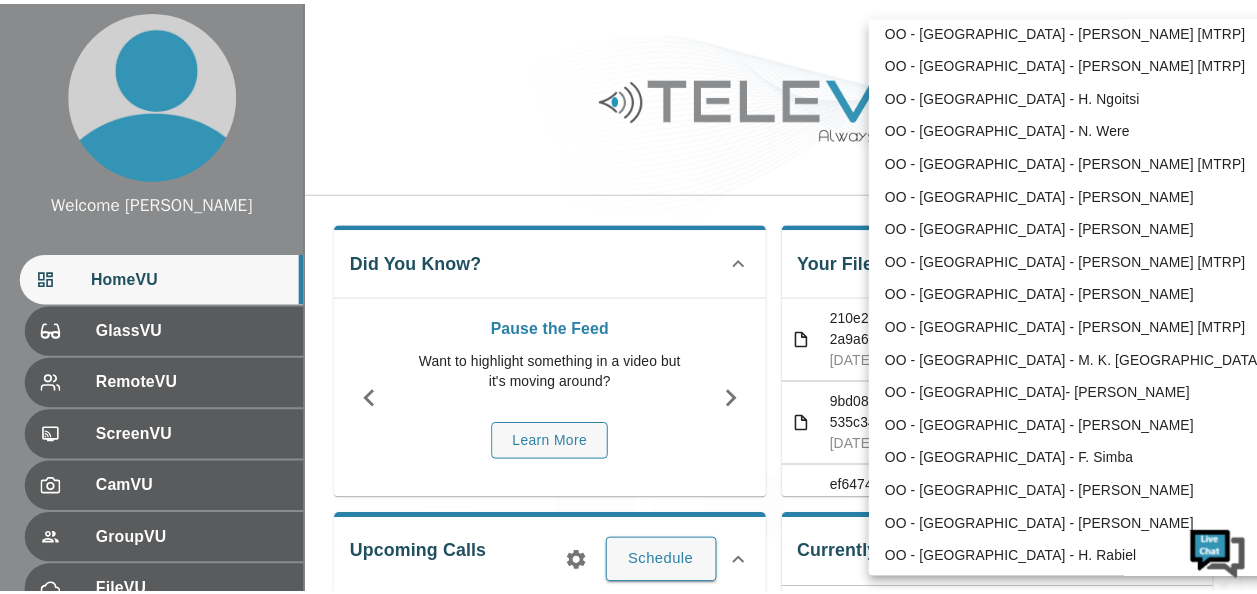 scroll, scrollTop: 768, scrollLeft: 0, axis: vertical 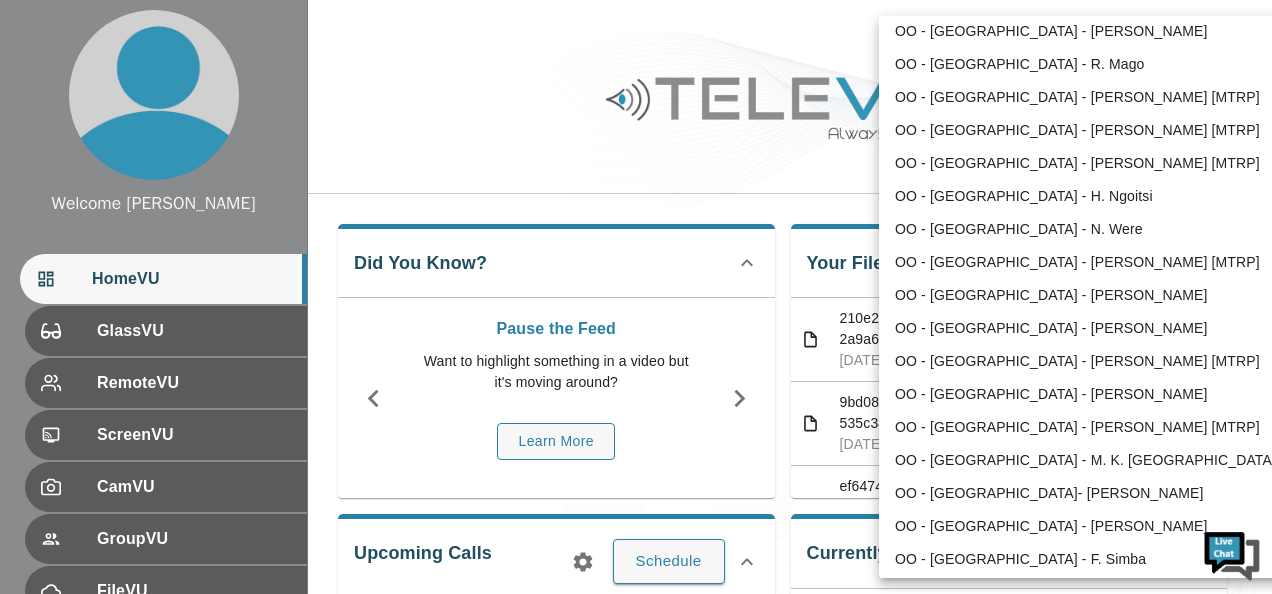 click on "OO - [GEOGRAPHIC_DATA] - N. Were" at bounding box center (1086, 229) 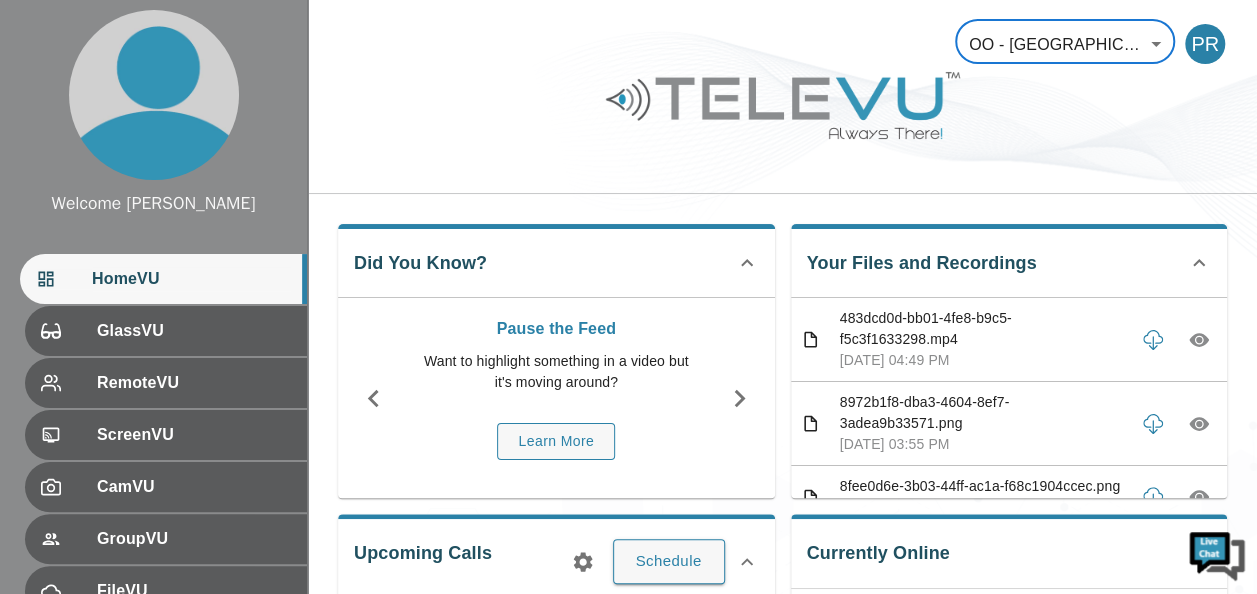 click 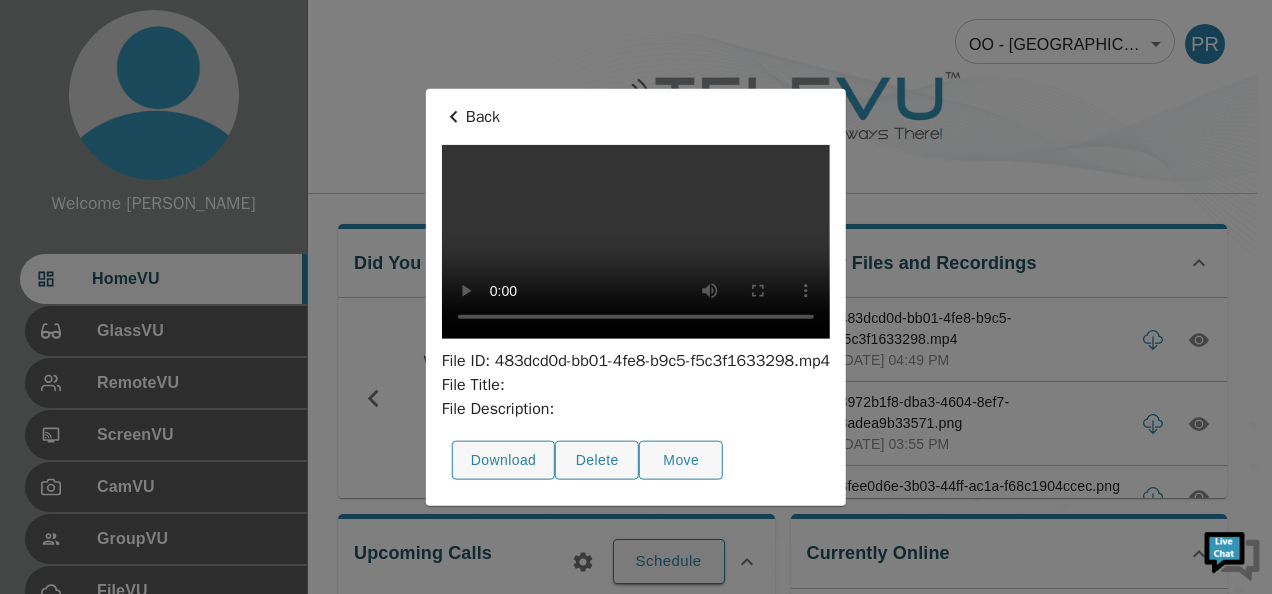 click at bounding box center [636, 242] 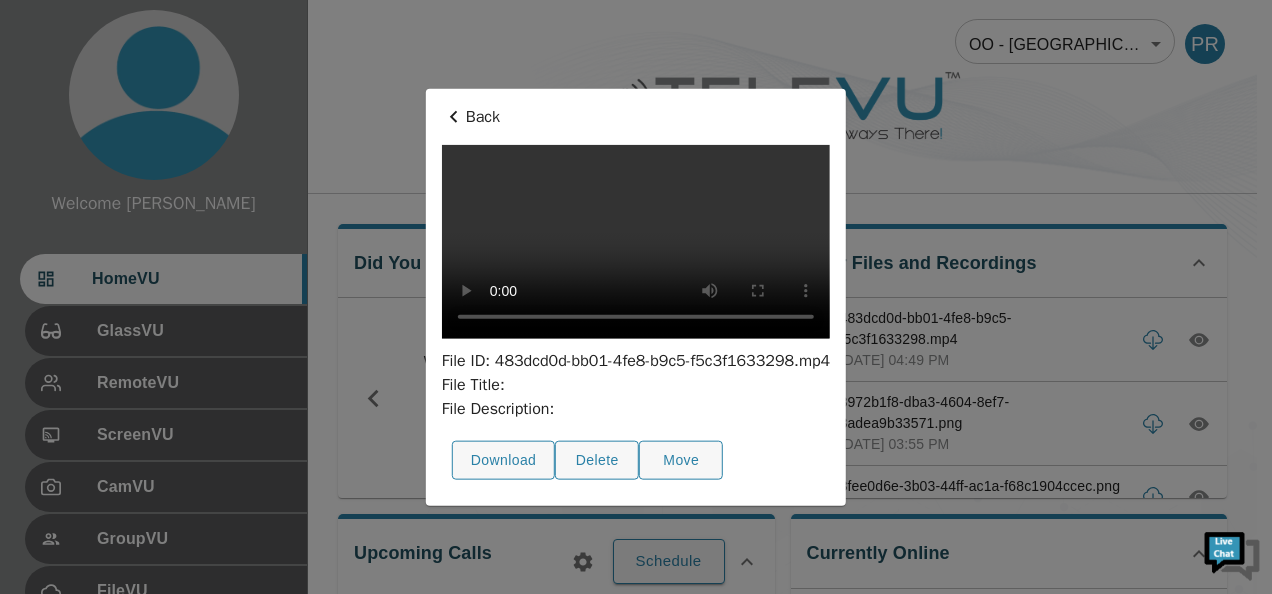 click 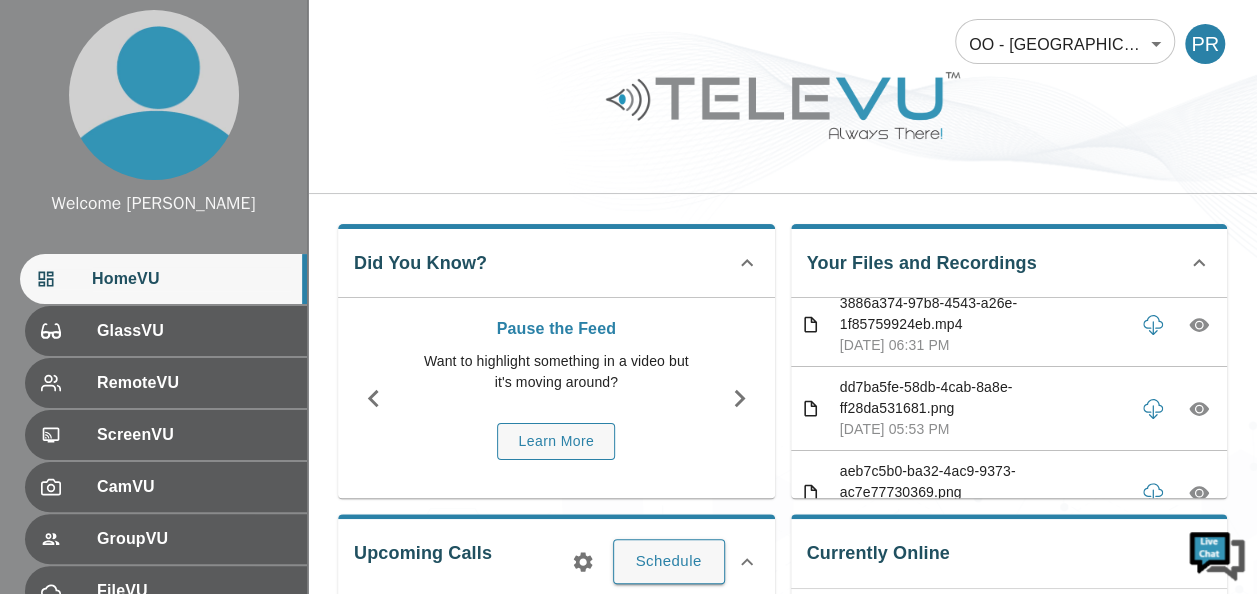 scroll, scrollTop: 2000, scrollLeft: 0, axis: vertical 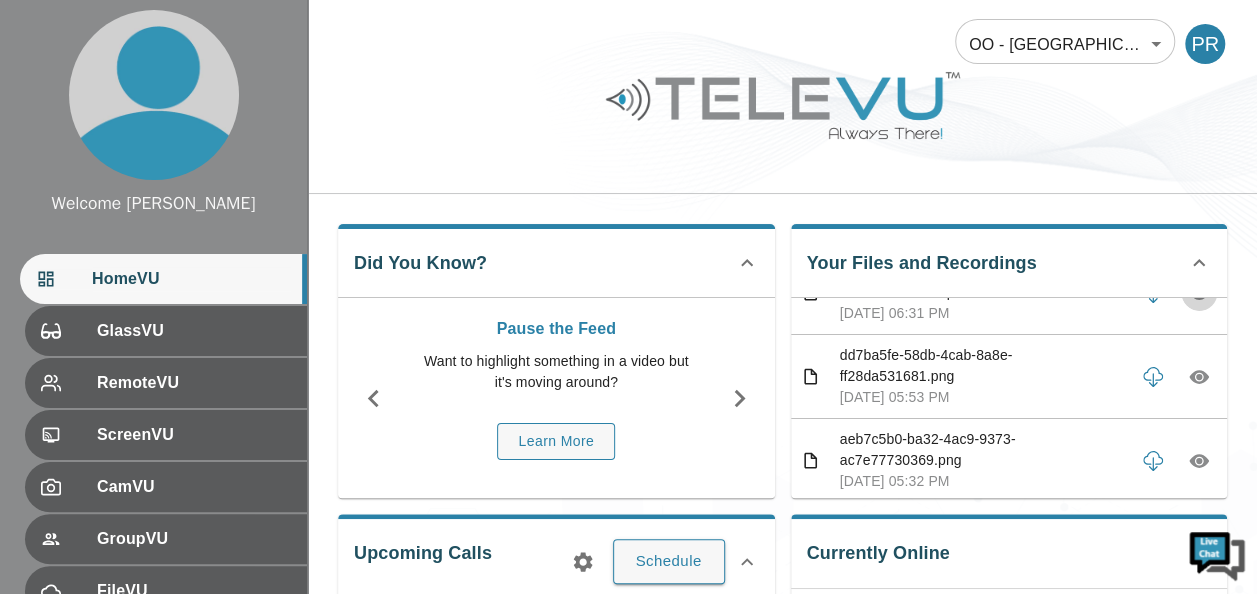 click 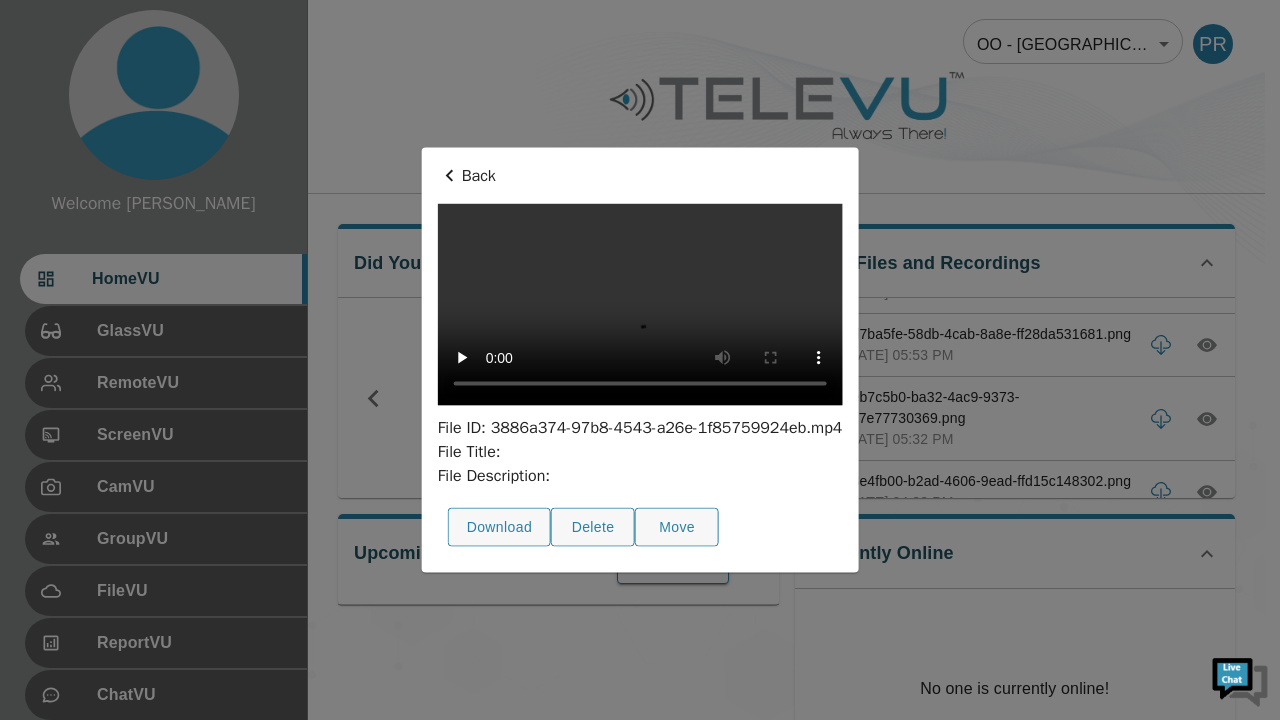 type 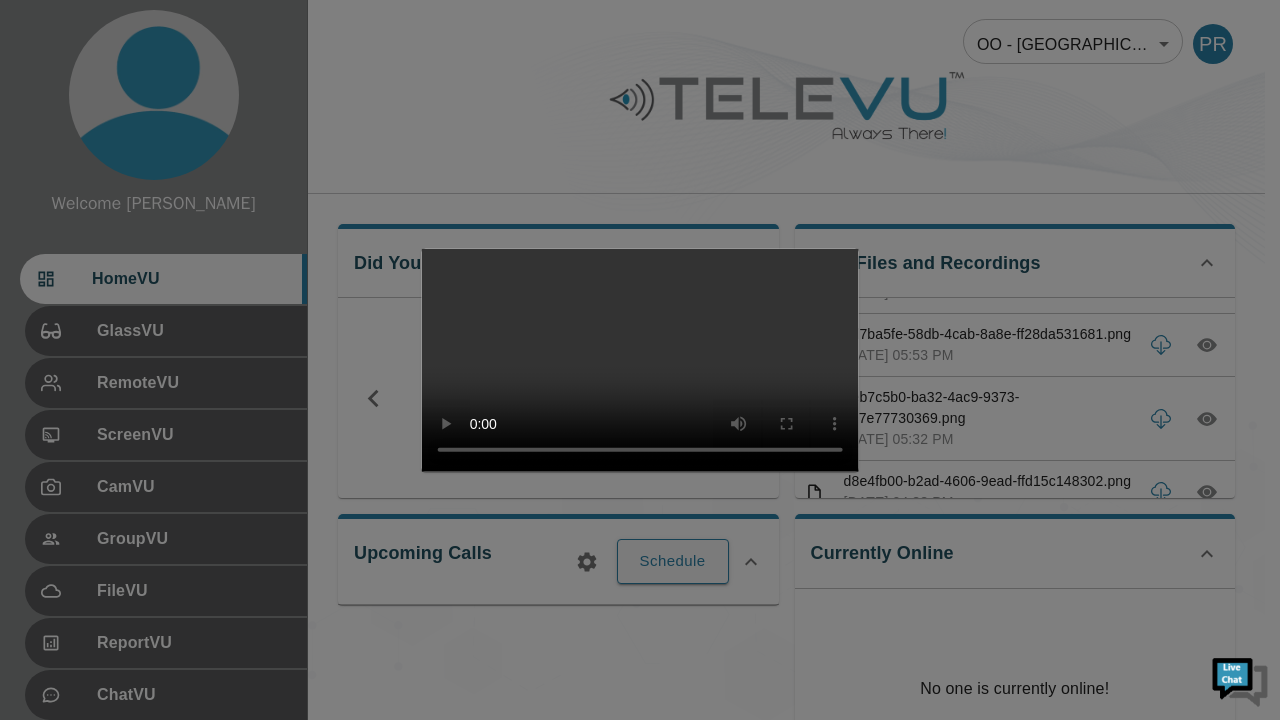 click at bounding box center (640, 360) 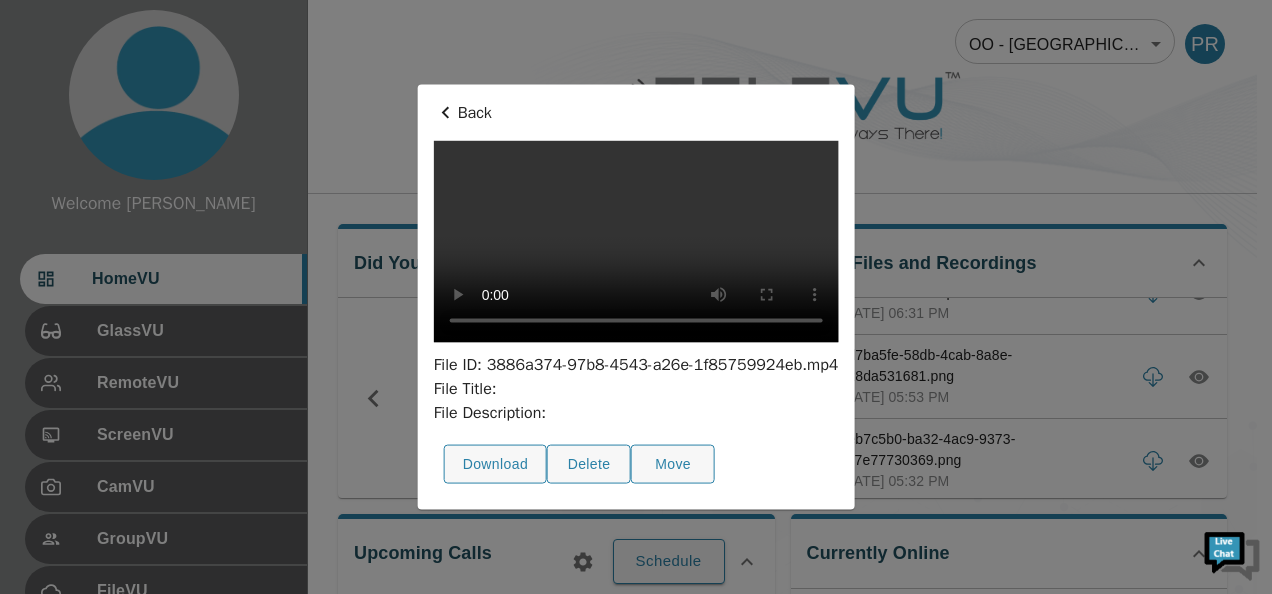 click 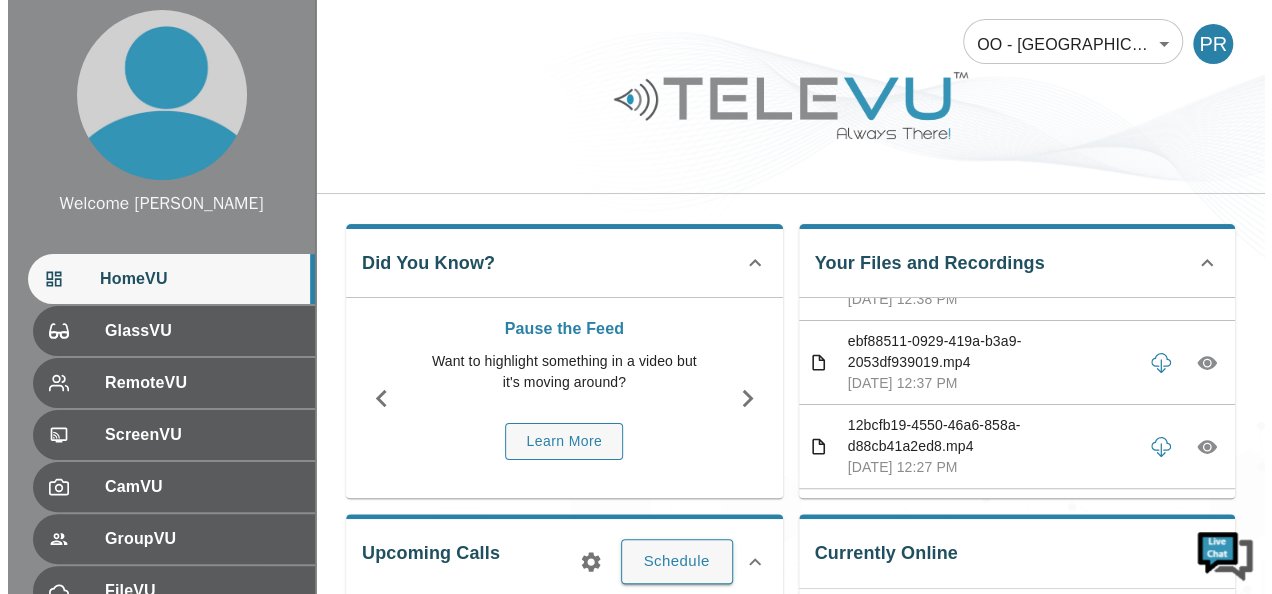 scroll, scrollTop: 1500, scrollLeft: 0, axis: vertical 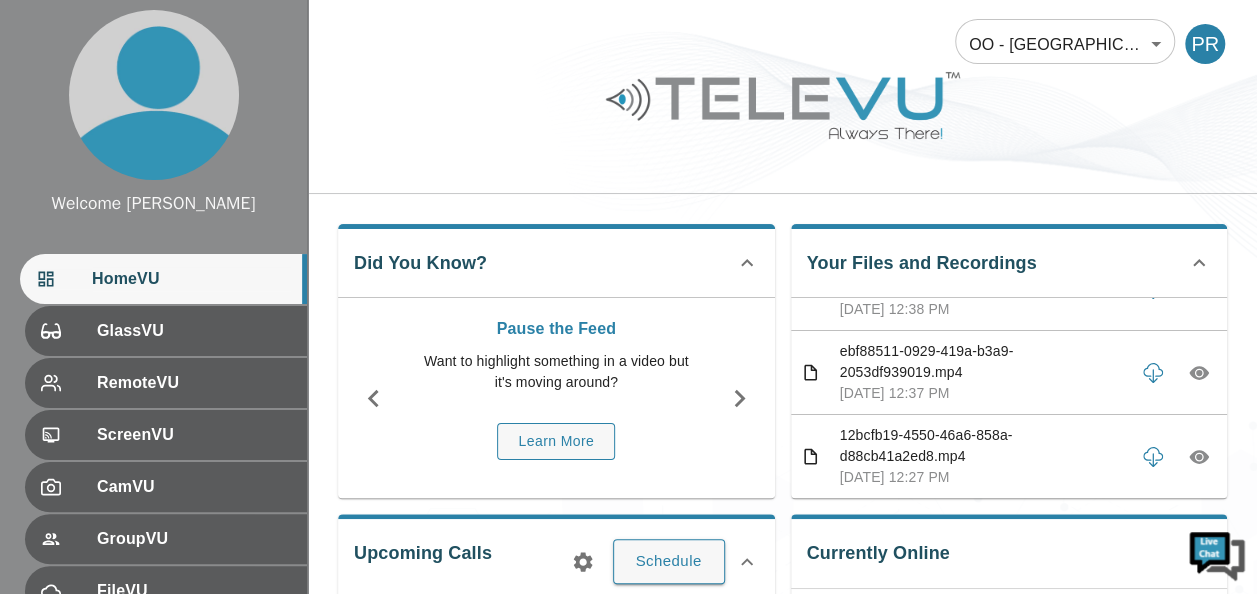 click on "Welcome   [PERSON_NAME] HomeVU GlassVU RemoteVU ScreenVU CamVU GroupVU FileVU ReportVU ChatVU Settings Logout ©  2025   TeleVU Innovation Ltd. All Rights Reserved OO - [GEOGRAPHIC_DATA] - N. Were 187 ​ PR Did You Know? Pause the Feed Want to highlight something in a video but it's moving around? Learn More   Your Files and Recordings   483dcd0d-bb01-4fe8-b9c5-f5c3f1633298.mp4   [DATE] 04:49 PM   8972b1f8-dba3-4604-8ef7-3adea9b33571.png   [DATE] 03:55 PM   8fee0d6e-3b03-44ff-ac1a-f68c1904ccec.png   [DATE] 03:27 PM   9ceb1ce9-5ef1-4ab0-a25e-0f73d83f5ef7.png   [DATE] 03:26 PM   0b6e26f2-33c3-44f1-8ad1-b29abbde8348.png   [DATE] 03:26 PM   6c9e71f2-a9f3-4c24-8ddf-97ed009fa55c.mp4   [DATE] 03:11 PM   46fe52ef-7fb8-496c-a8ae-ed900b6c1685.mp4   [DATE] 02:51 PM   4e2a63cd-365a-4d90-998b-a54a63b63d23.mp4   [DATE] 02:48 PM   c16608a1-c943-4e3c-8eb6-fb7ea4bc0a7c.mp4   [DATE] 02:47 PM   c26861a6-a52a-44a5-927c-68f4cef3b339.mp4   [DATE] 02:43 PM" at bounding box center [628, 665] 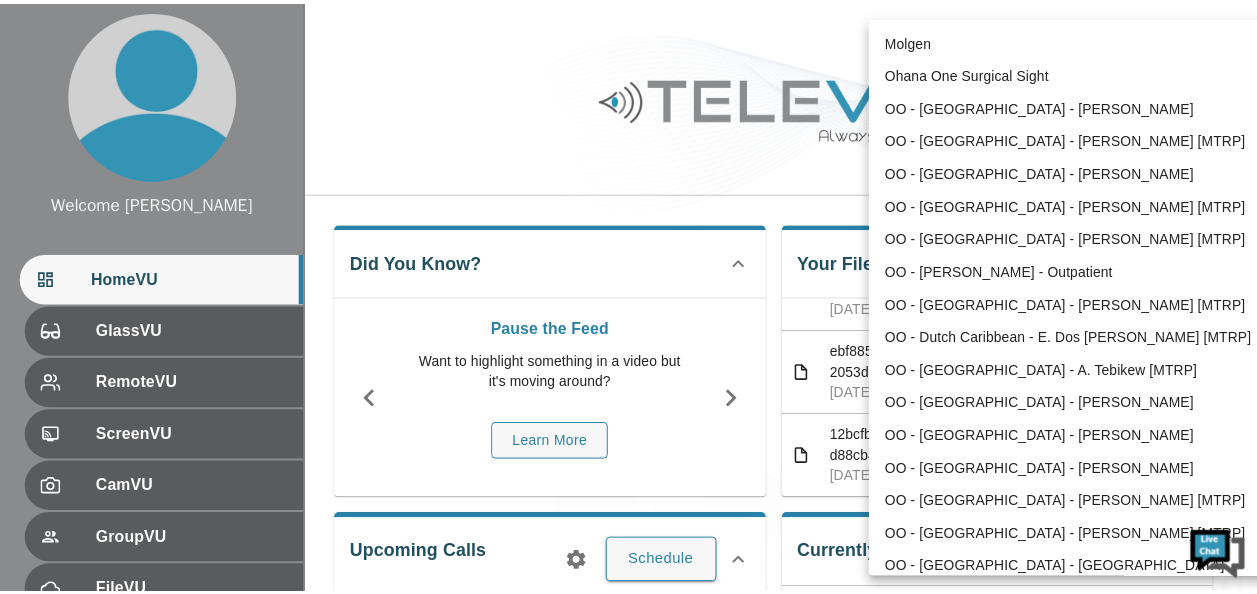 scroll, scrollTop: 700, scrollLeft: 0, axis: vertical 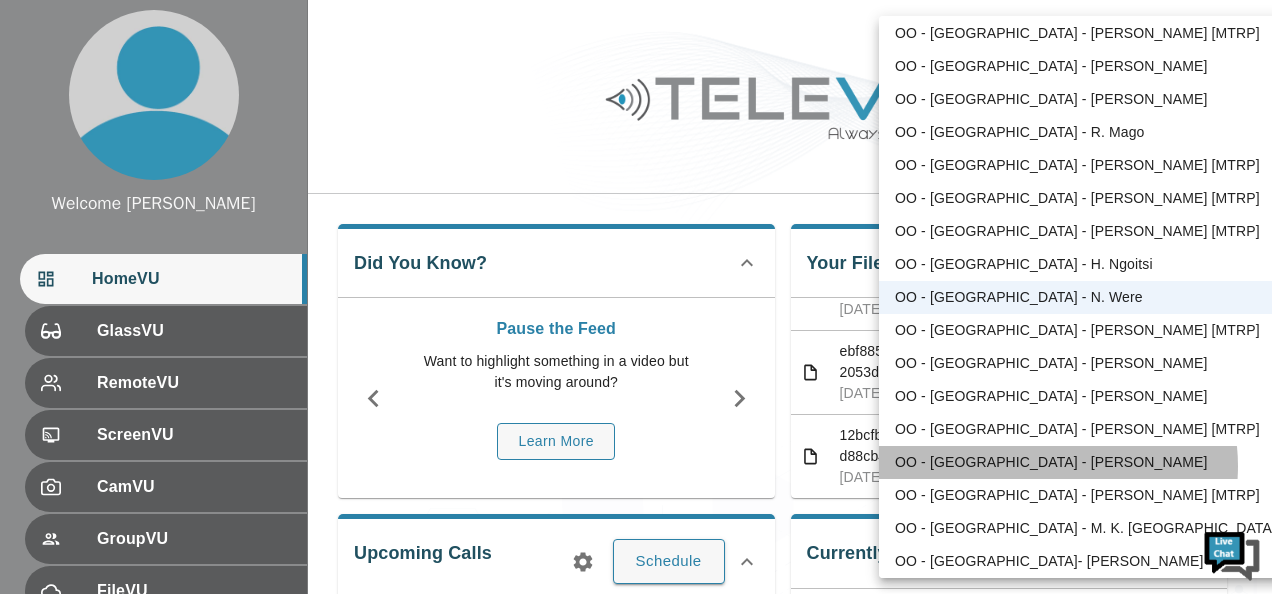 click on "OO - [GEOGRAPHIC_DATA] - [PERSON_NAME]" at bounding box center [1086, 462] 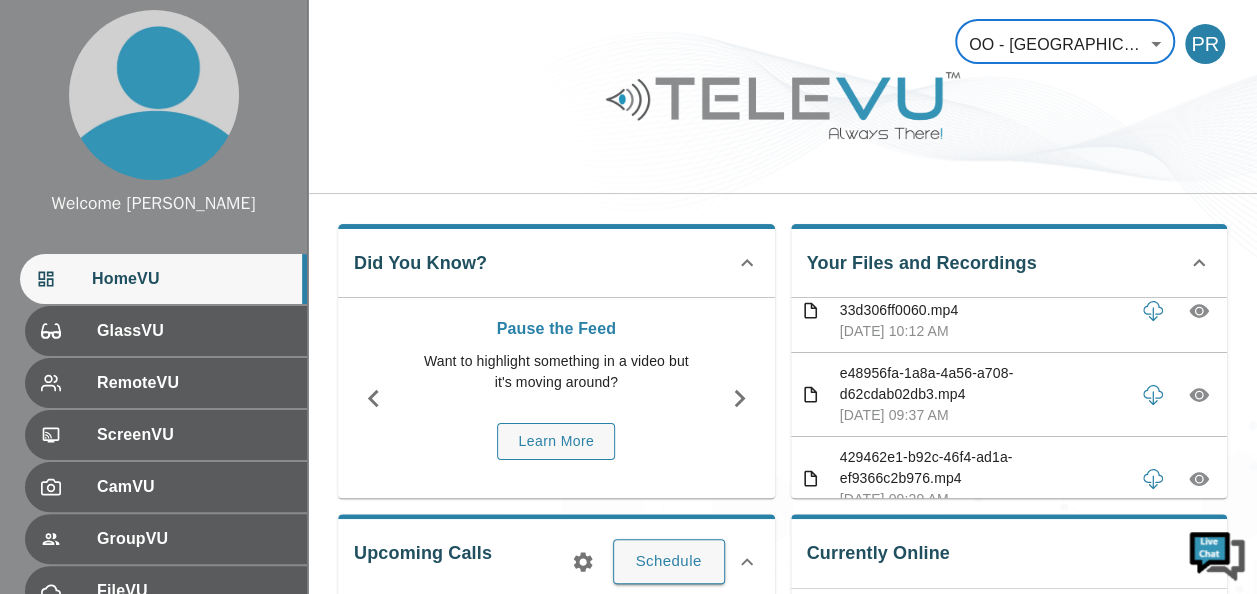 scroll, scrollTop: 0, scrollLeft: 0, axis: both 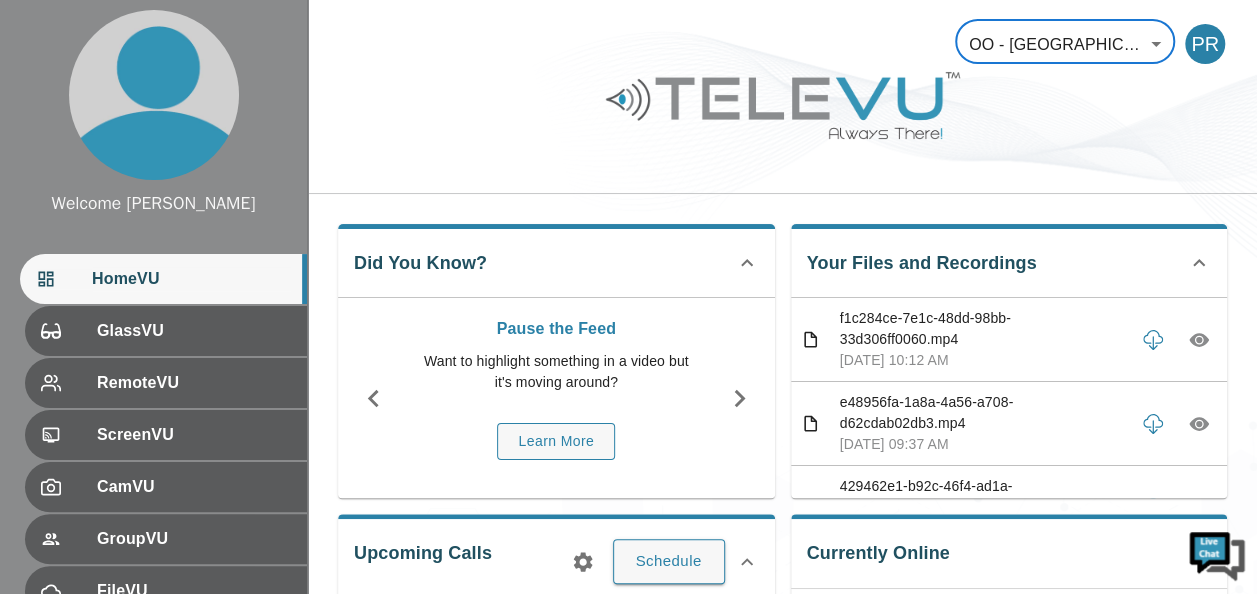 click 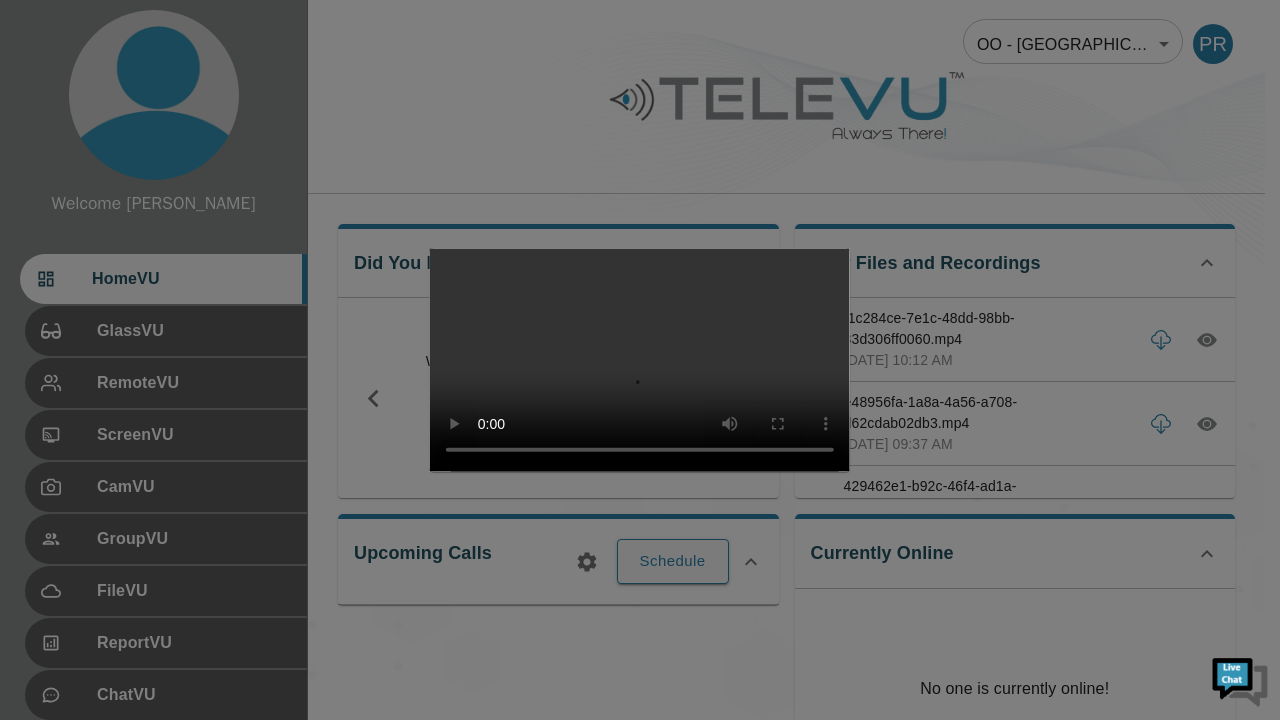 type 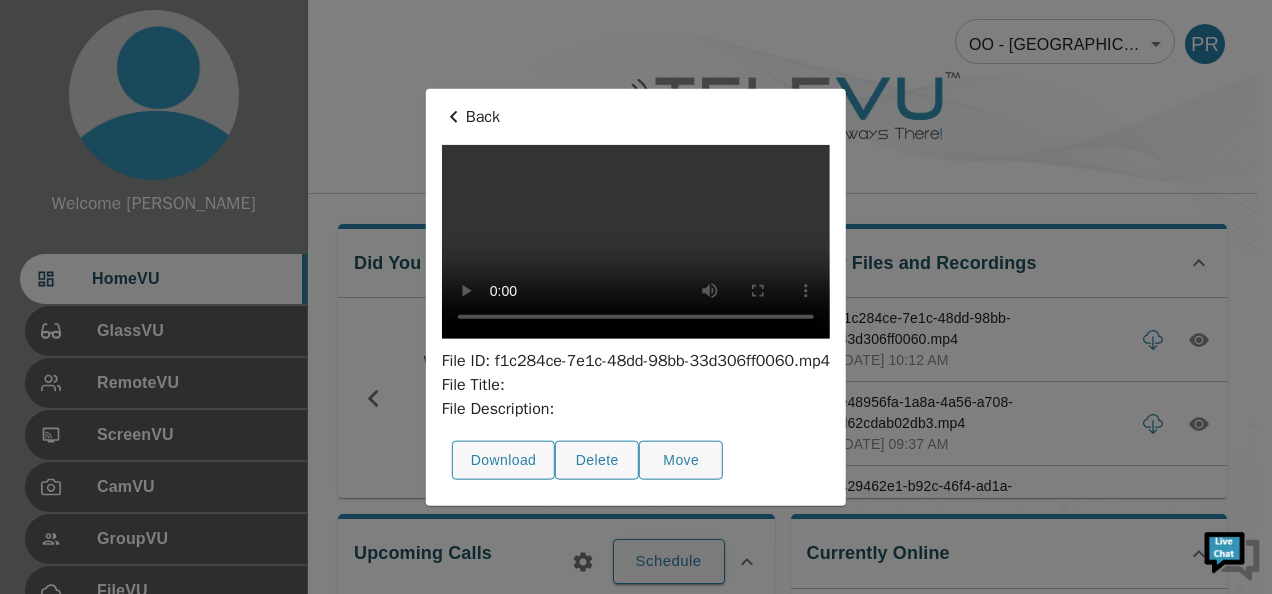 click 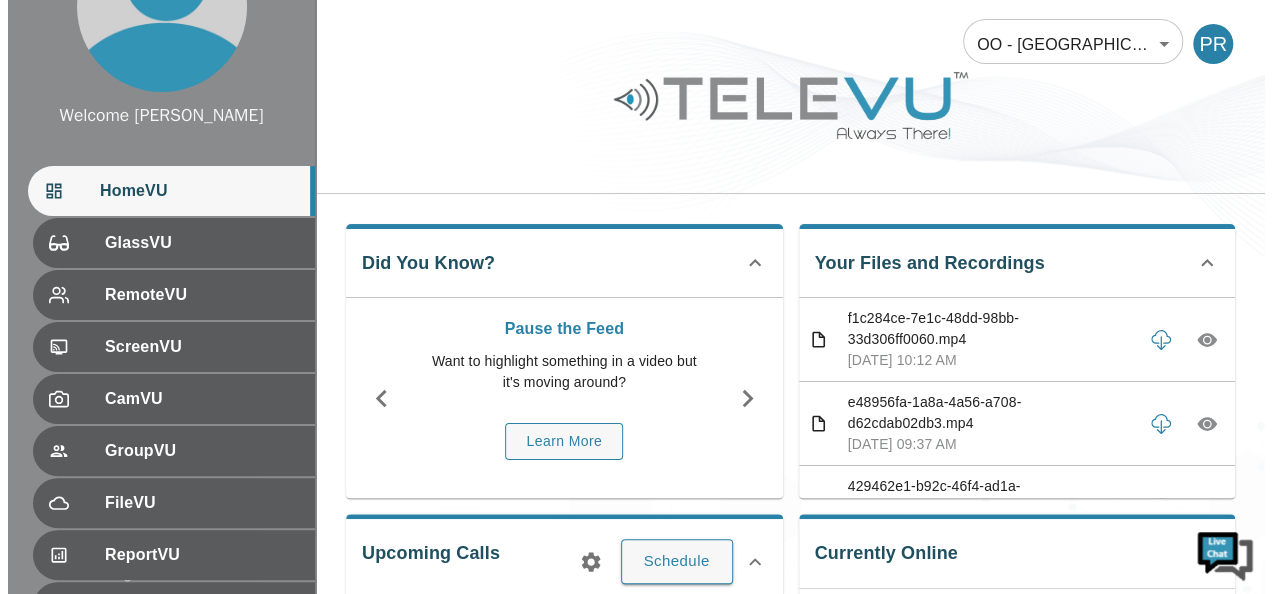 scroll, scrollTop: 0, scrollLeft: 0, axis: both 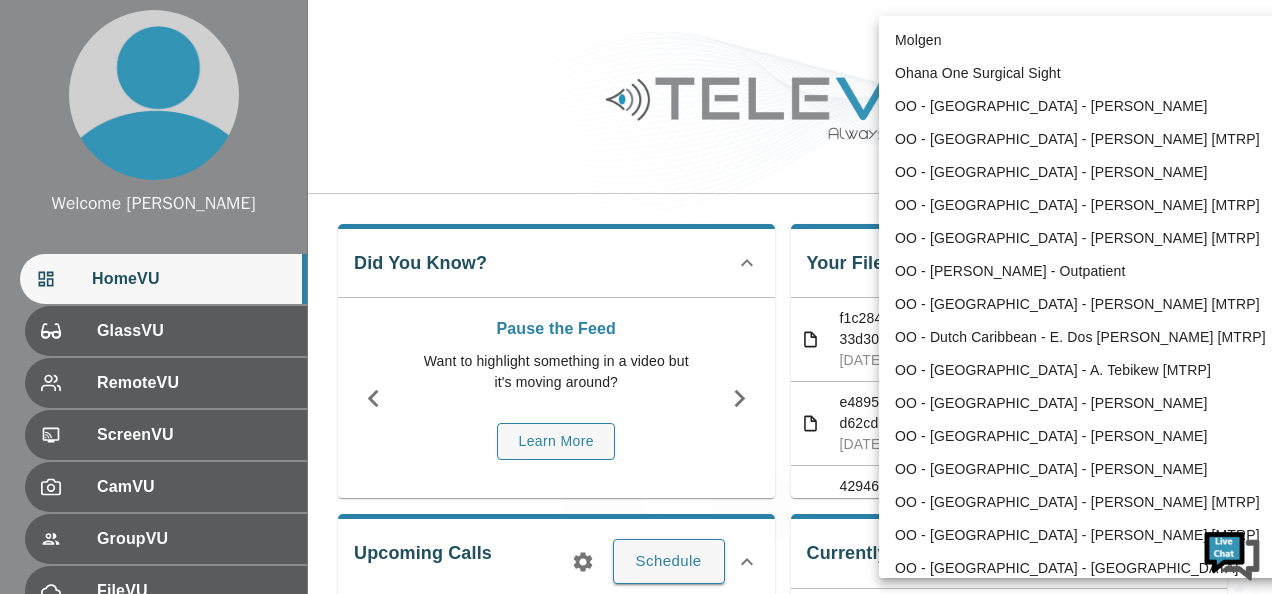 click on "Welcome   [PERSON_NAME] HomeVU GlassVU RemoteVU ScreenVU CamVU GroupVU FileVU ReportVU ChatVU Settings Logout ©  2025   TeleVU Innovation Ltd. All Rights Reserved OO - [GEOGRAPHIC_DATA] - [PERSON_NAME] 26 ​ PR Did You Know? Pause the Feed Want to highlight something in a video but it's moving around? Learn More   Your Files and Recordings   f1c284ce-7e1c-48dd-98bb-33d306ff0060.mp4   [DATE] 10:12 AM   e48956fa-1a8a-4a56-a708-d62cdab02db3.mp4   [DATE] 09:37 AM   429462e1-b92c-46f4-ad1a-ef9366c2b976.mp4   [DATE] 09:29 AM   8205a6d0-ad57-4b4d-a360-0278133f0a2d.mp4   [DATE] 09:12 AM   5fc7f365-1035-47b6-903d-437b551066fc.mp4   [DATE] 05:49 PM   1bf5958d-94d5-4d52-b664-33c7f15f3600.mp4   [DATE] 10:16 PM   a14c1227-8e2d-4453-abf2-9a0930a25e1d.mp4   [DATE] 10:15 PM   91386294-2c66-4946-92b7-f02ee80b2c6d.mp4   [DATE] 10:14 PM   f972723b-cd43-4c5b-936d-708bd5874a54.mp4   [DATE] 10:14 PM   6c2242f3-727a-469e-b1d0-a38c21a5d7d8.mp4   [DATE] 11:54 PM" at bounding box center (636, 665) 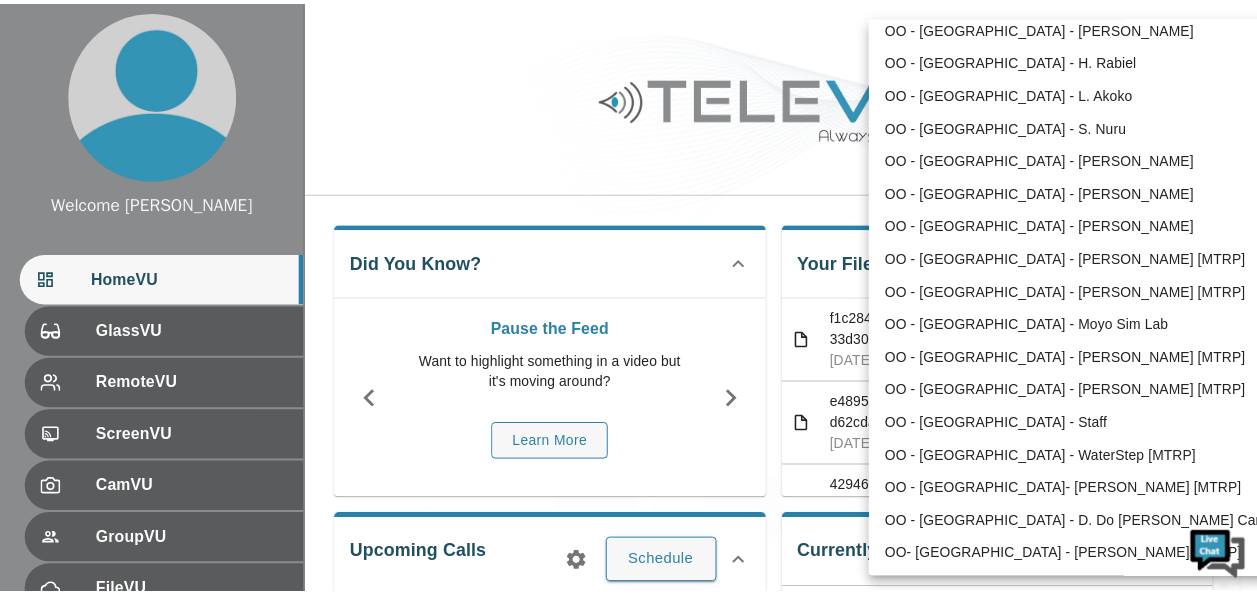 scroll, scrollTop: 1368, scrollLeft: 0, axis: vertical 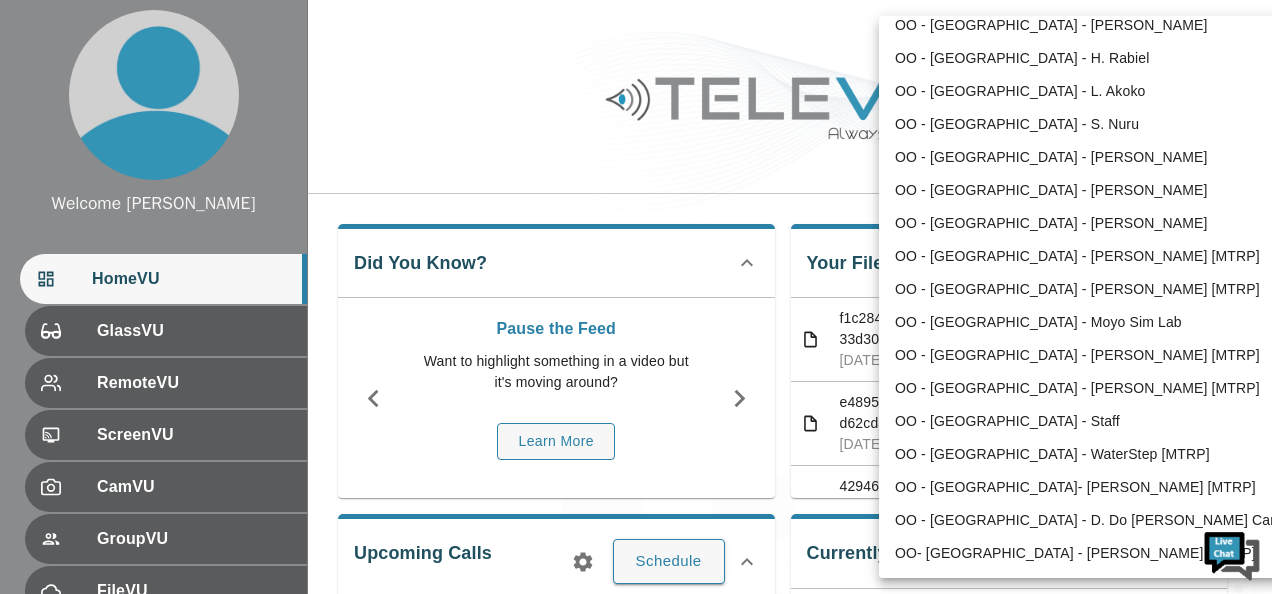 click on "OO - [GEOGRAPHIC_DATA] - [PERSON_NAME] [MTRP]" at bounding box center (1086, 256) 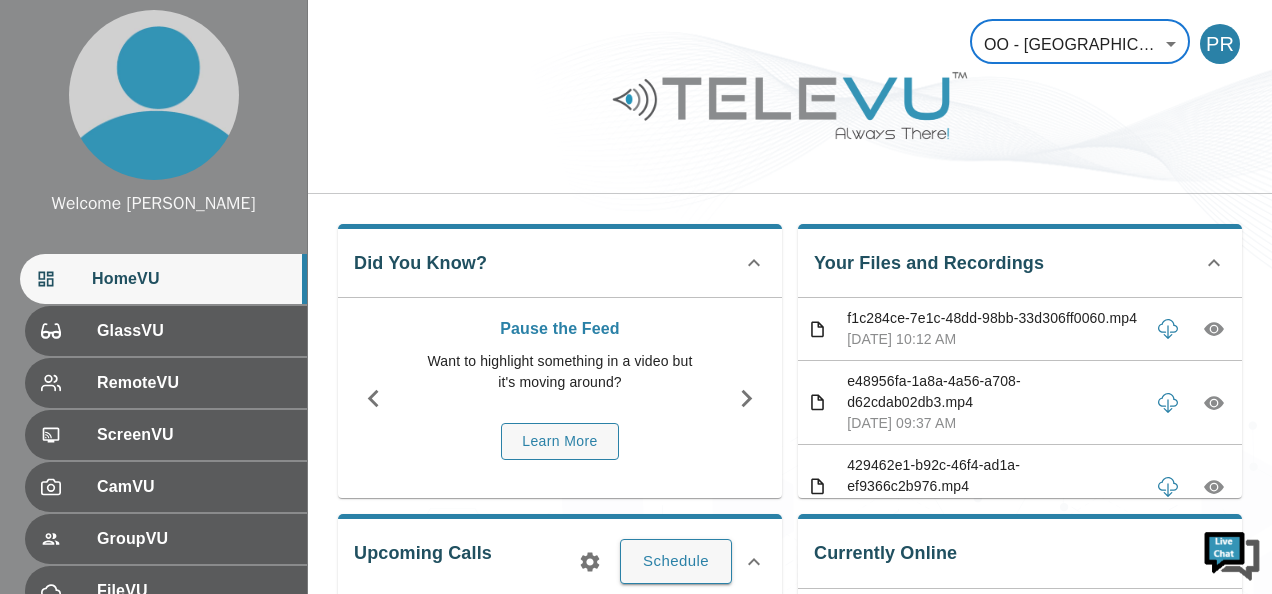 type on "166" 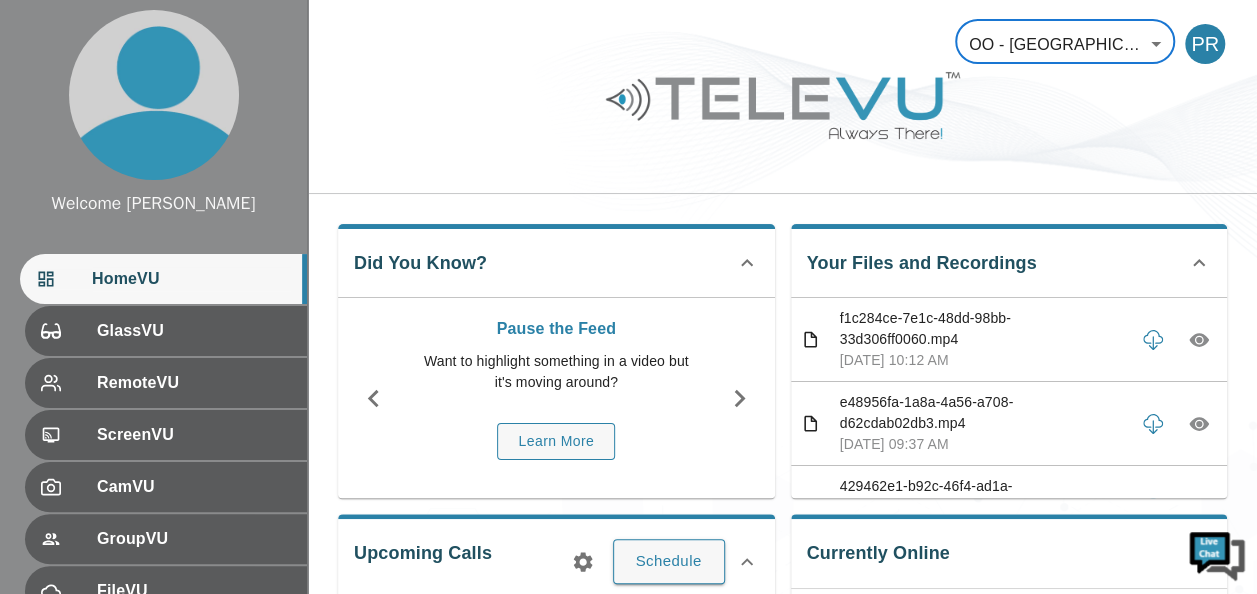 click on "OO - [GEOGRAPHIC_DATA] - [PERSON_NAME] [MTRP]" at bounding box center [1081, 176] 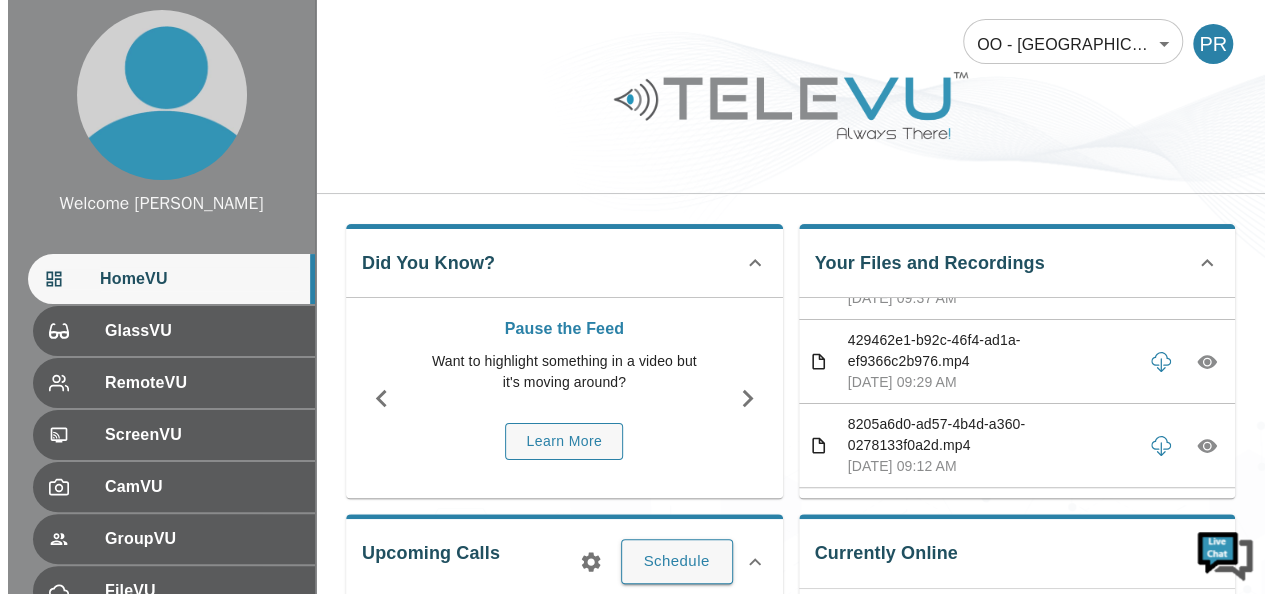 scroll, scrollTop: 0, scrollLeft: 0, axis: both 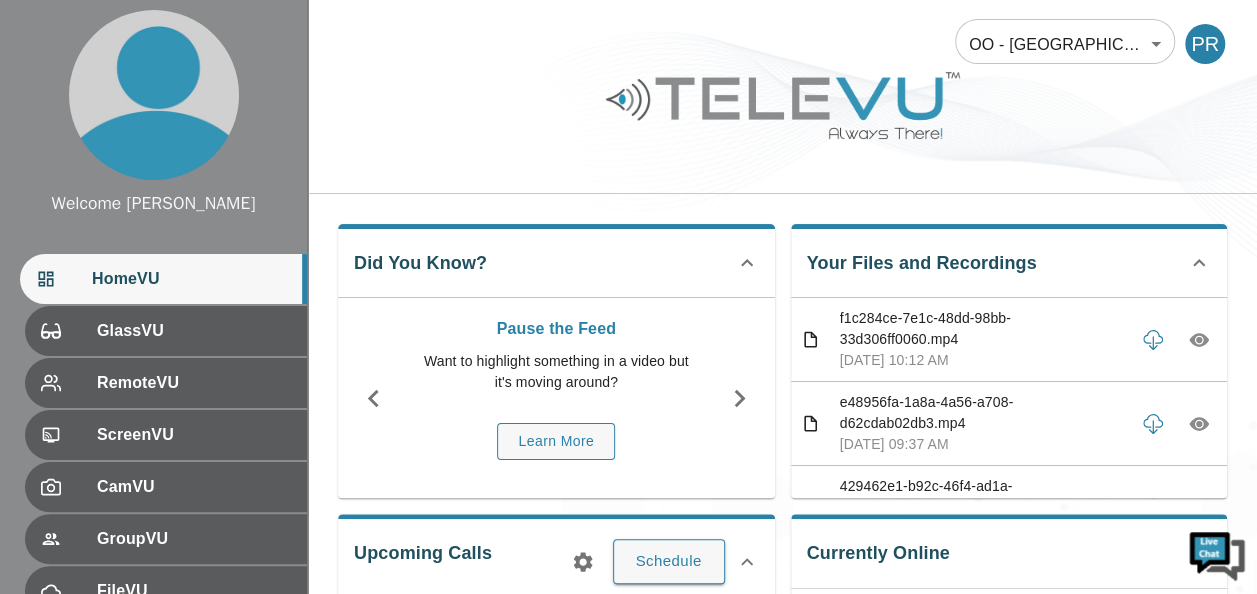 click 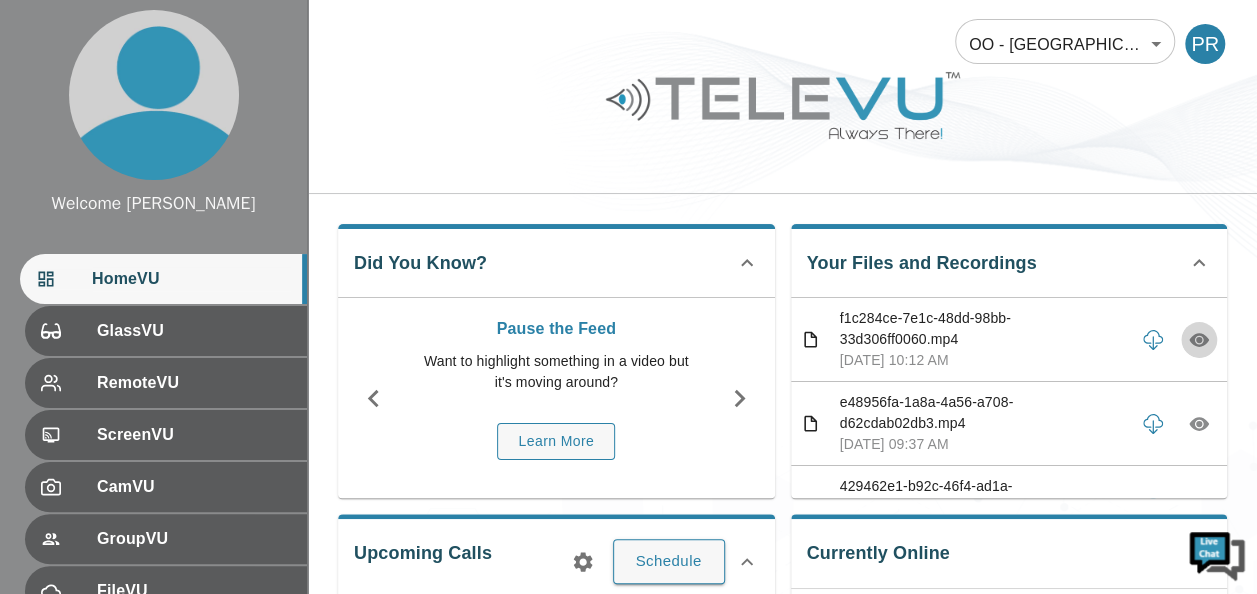 click 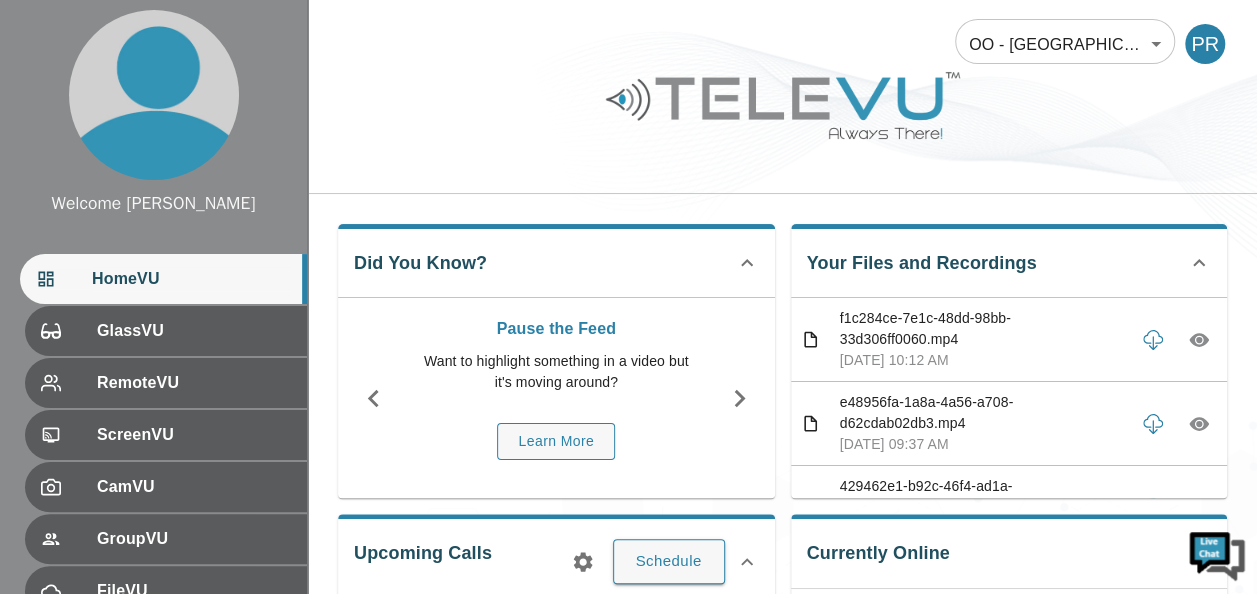 click 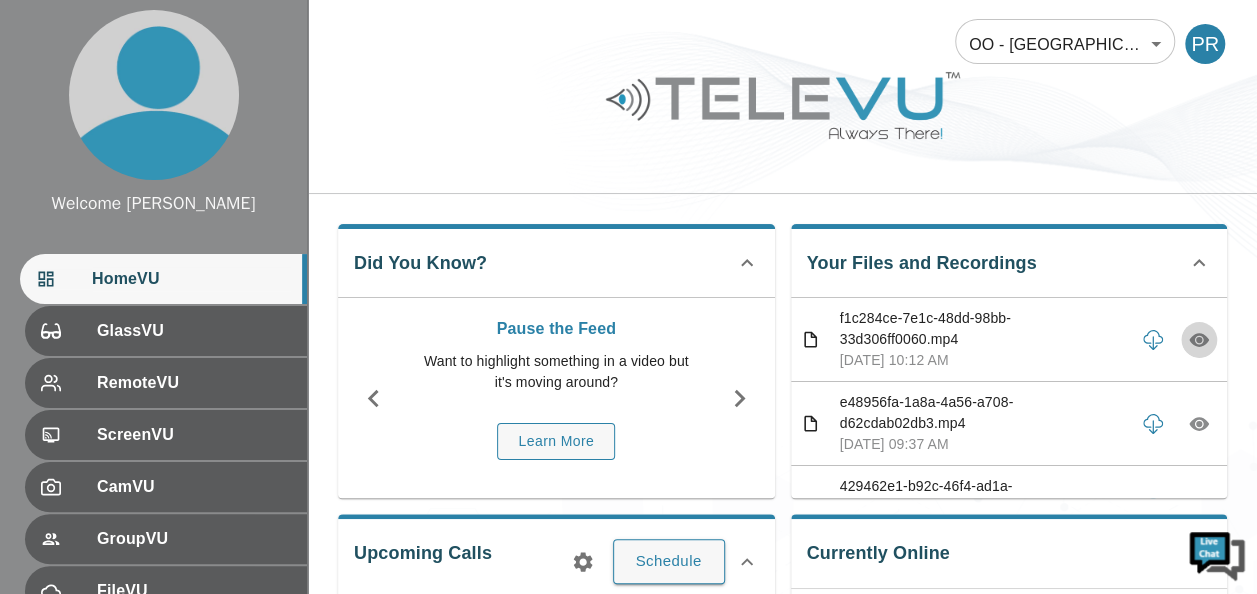 click 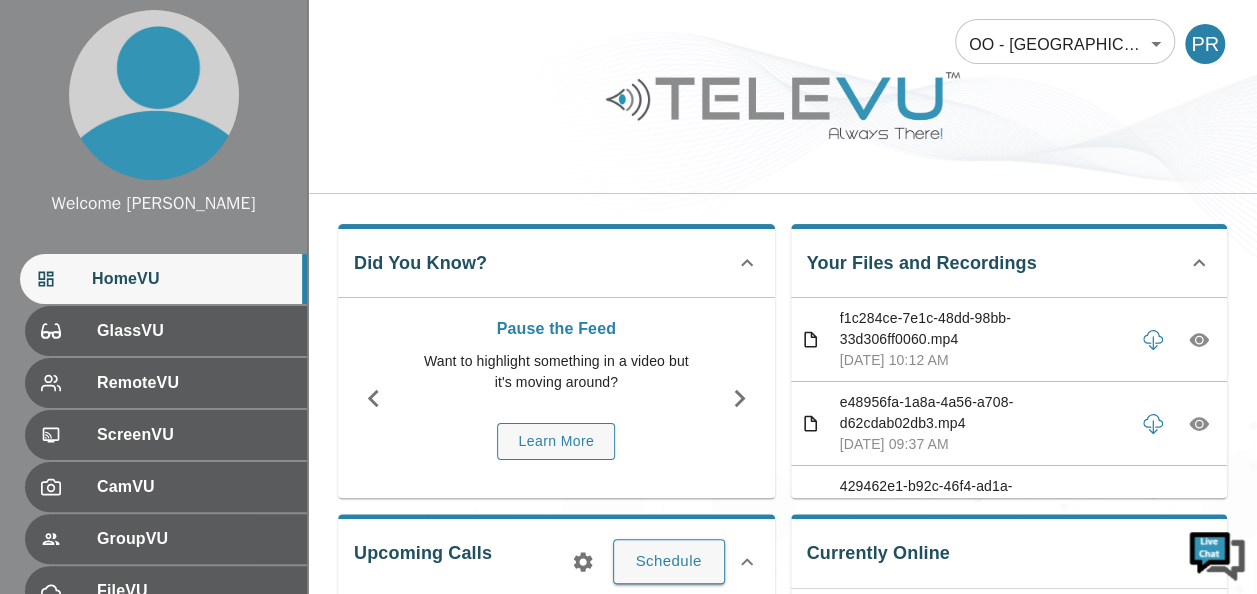 click 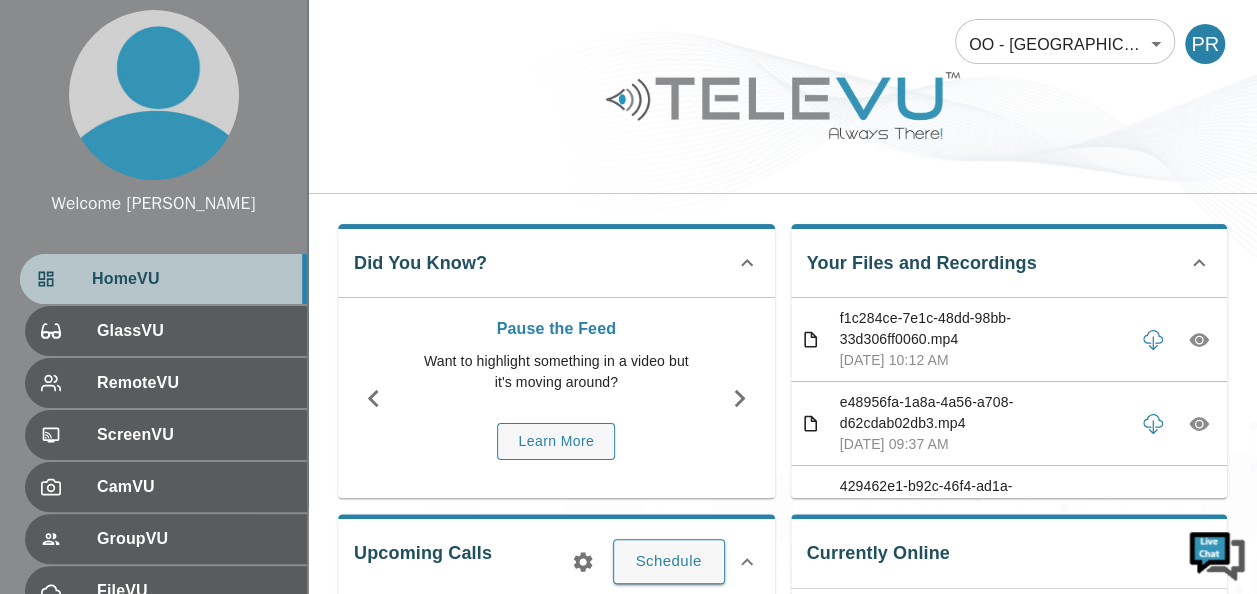 click on "HomeVU" at bounding box center [163, 279] 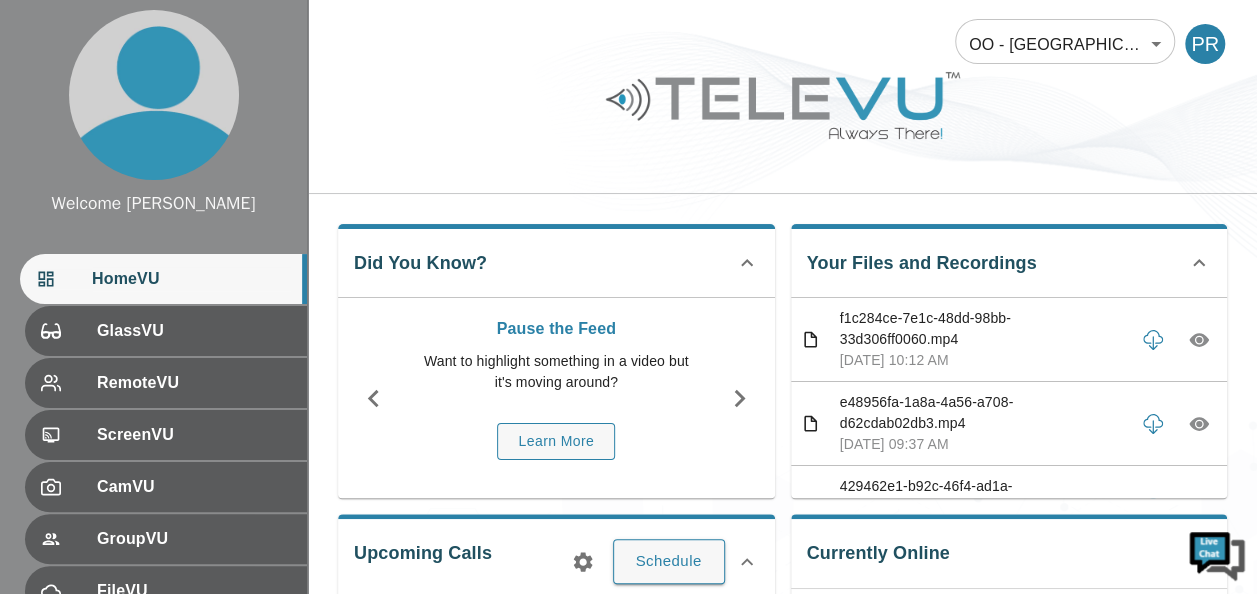 click on "Welcome   [PERSON_NAME] HomeVU GlassVU RemoteVU ScreenVU CamVU GroupVU FileVU ReportVU ChatVU Settings Logout ©  2025   TeleVU Innovation Ltd. All Rights Reserved OO - [GEOGRAPHIC_DATA] - [PERSON_NAME] [MTRP] 166 ​ PR Did You Know? Pause the Feed Want to highlight something in a video but it's moving around? Learn More   Your Files and Recordings   f1c284ce-7e1c-48dd-98bb-33d306ff0060.mp4   [DATE] 10:12 AM   e48956fa-1a8a-4a56-a708-d62cdab02db3.mp4   [DATE] 09:37 AM   429462e1-b92c-46f4-ad1a-ef9366c2b976.mp4   [DATE] 09:29 AM   8205a6d0-ad57-4b4d-a360-0278133f0a2d.mp4   [DATE] 09:12 AM   5fc7f365-1035-47b6-903d-437b551066fc.mp4   [DATE] 05:49 PM   1bf5958d-94d5-4d52-b664-33c7f15f3600.mp4   [DATE] 10:16 PM   a14c1227-8e2d-4453-abf2-9a0930a25e1d.mp4   [DATE] 10:15 PM   91386294-2c66-4946-92b7-f02ee80b2c6d.mp4   [DATE] 10:14 PM   f972723b-cd43-4c5b-936d-708bd5874a54.mp4   [DATE] 10:14 PM   6c2242f3-727a-469e-b1d0-a38c21a5d7d8.mp4   [DATE] 11:54 PM" at bounding box center [628, 665] 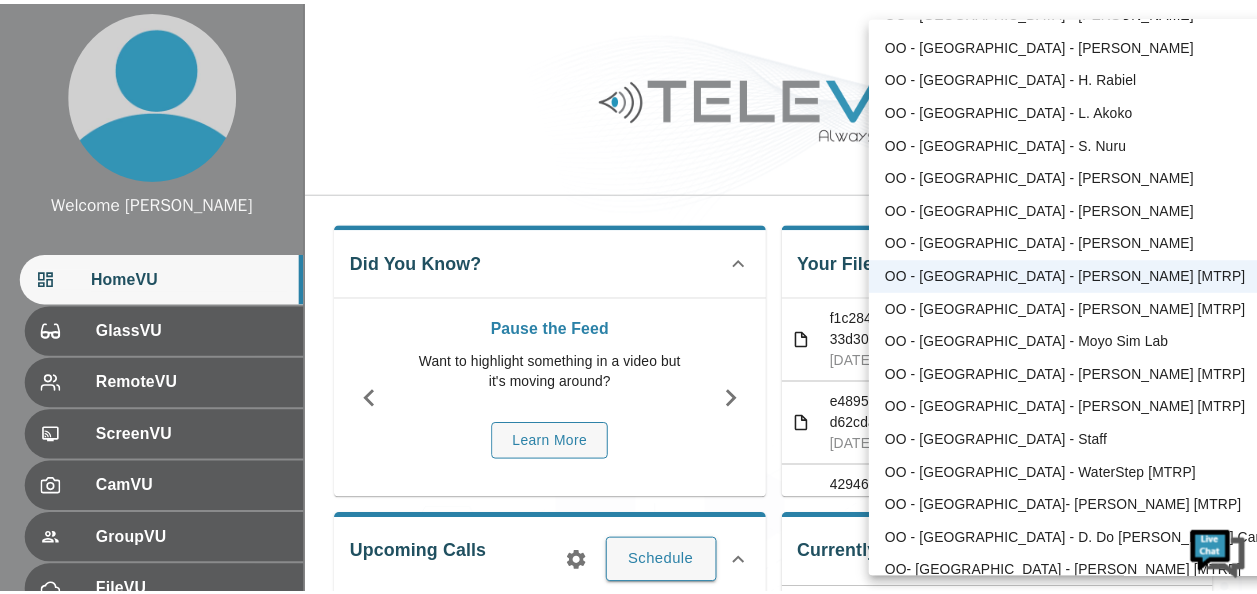 scroll, scrollTop: 1368, scrollLeft: 0, axis: vertical 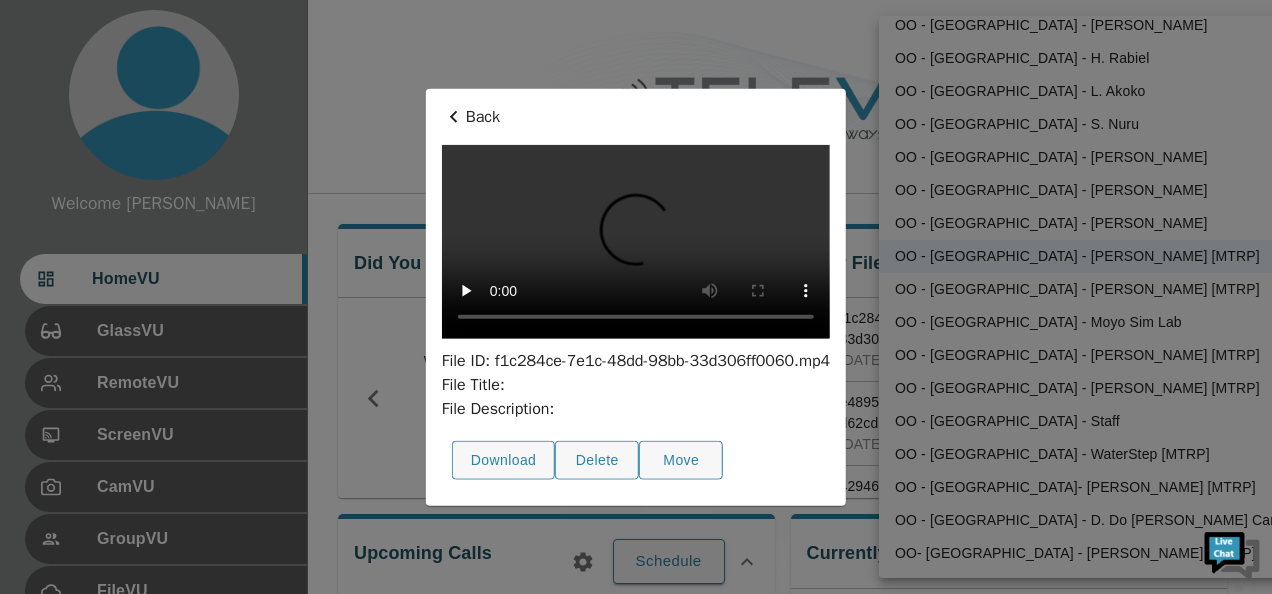 type 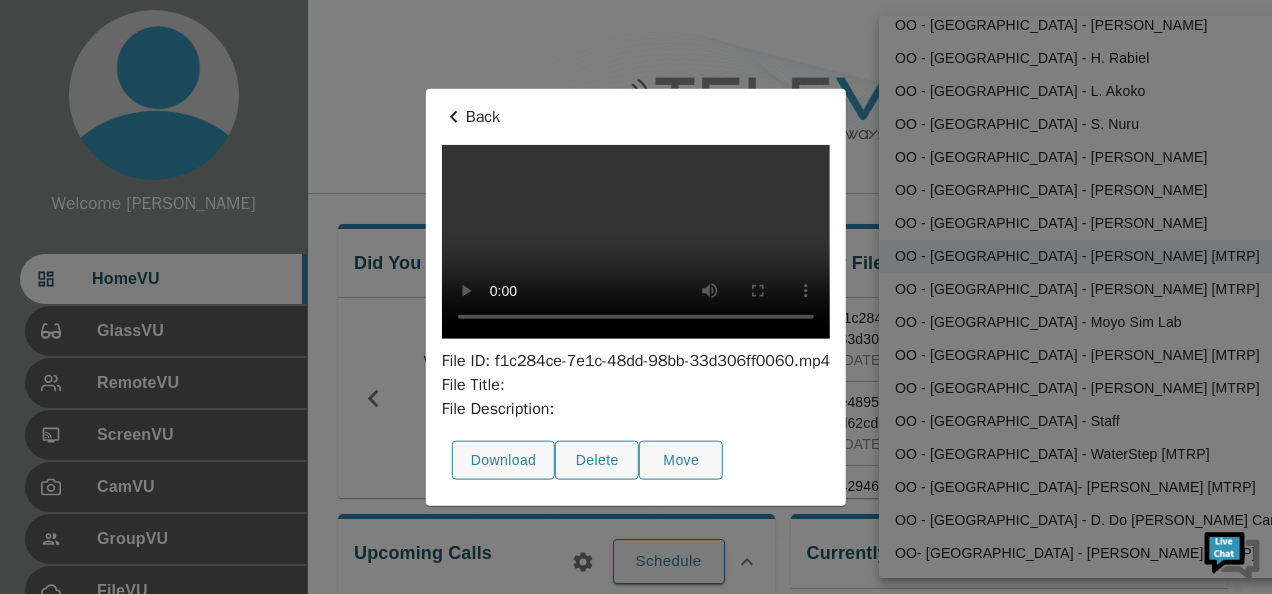 click 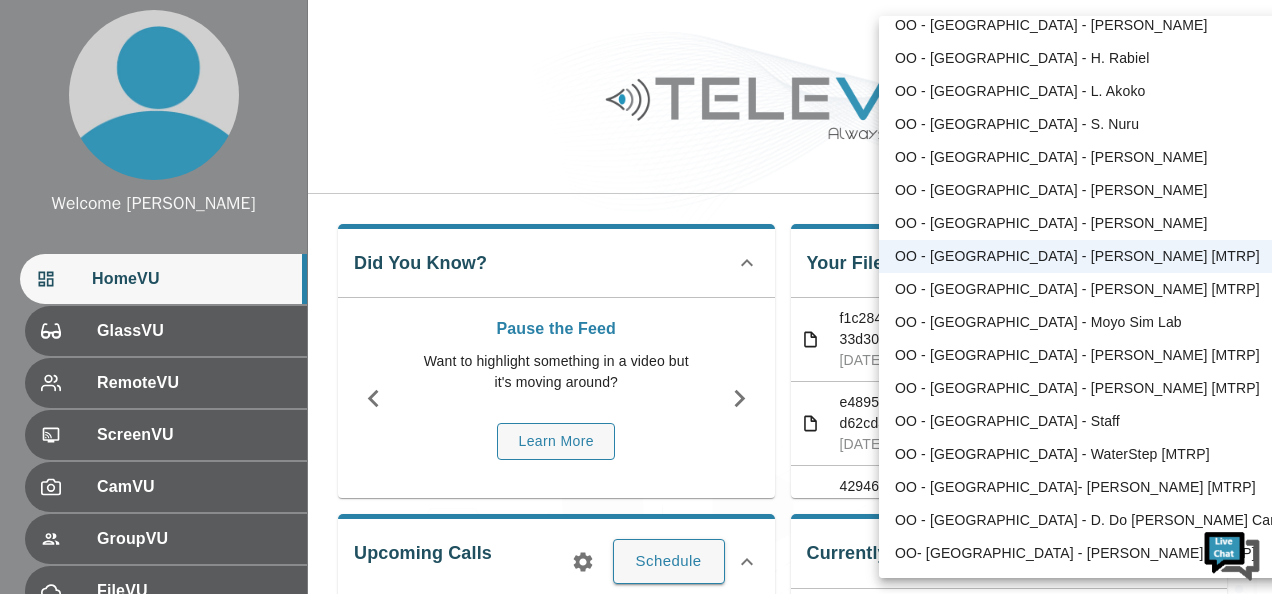 click at bounding box center [636, 297] 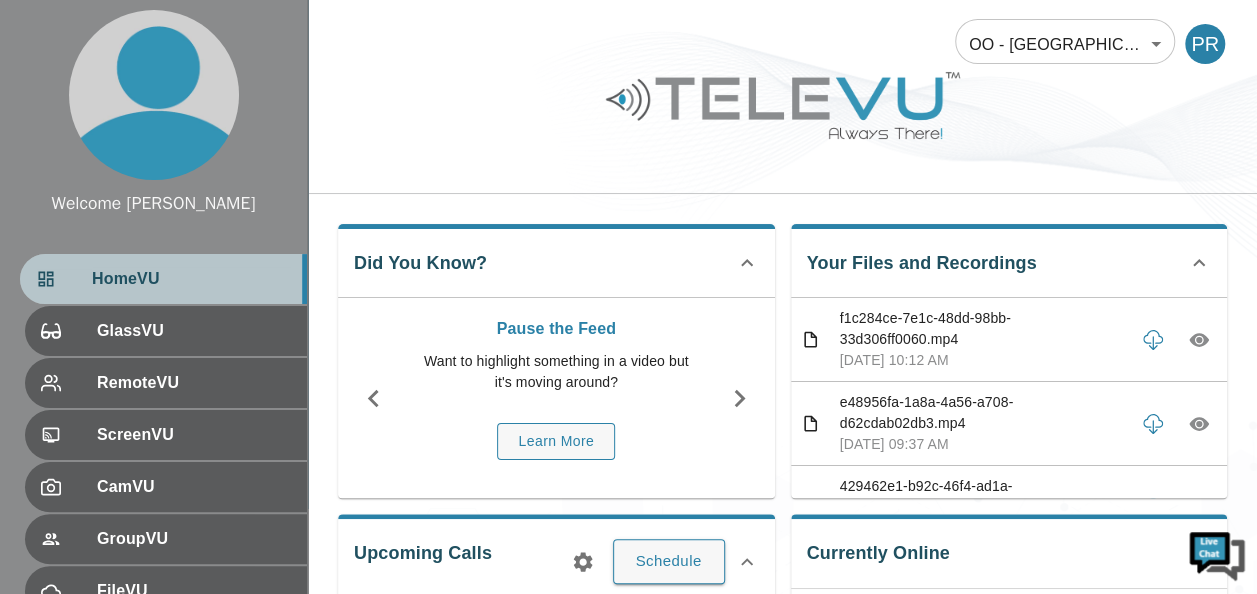 click on "HomeVU" at bounding box center (191, 279) 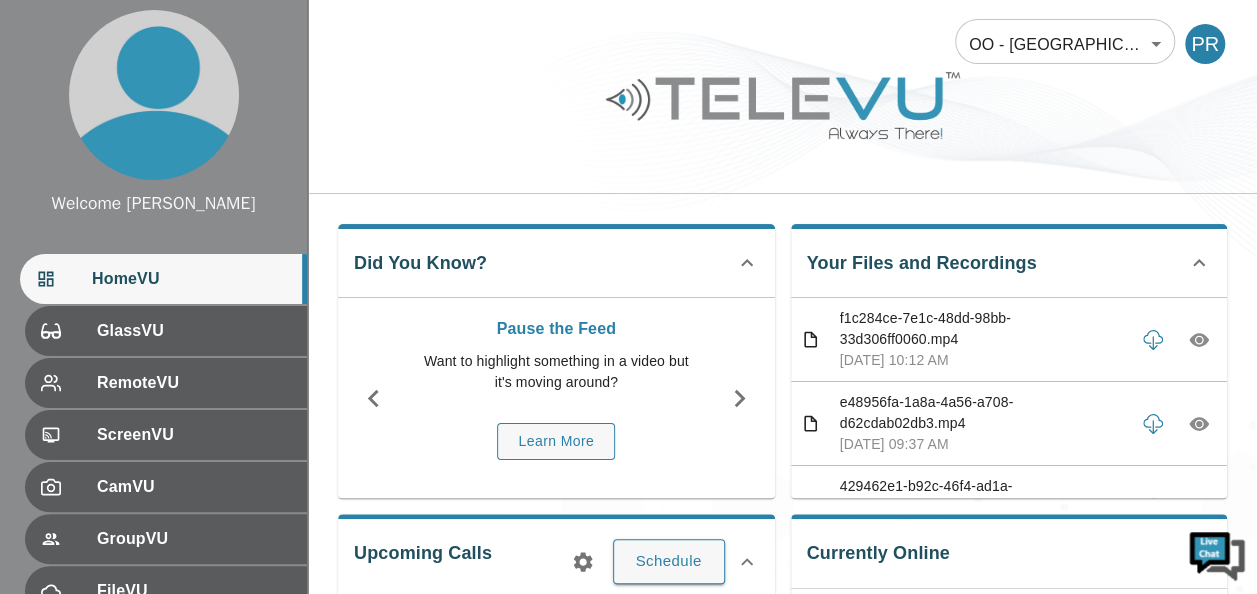 click on "HomeVU" at bounding box center (191, 279) 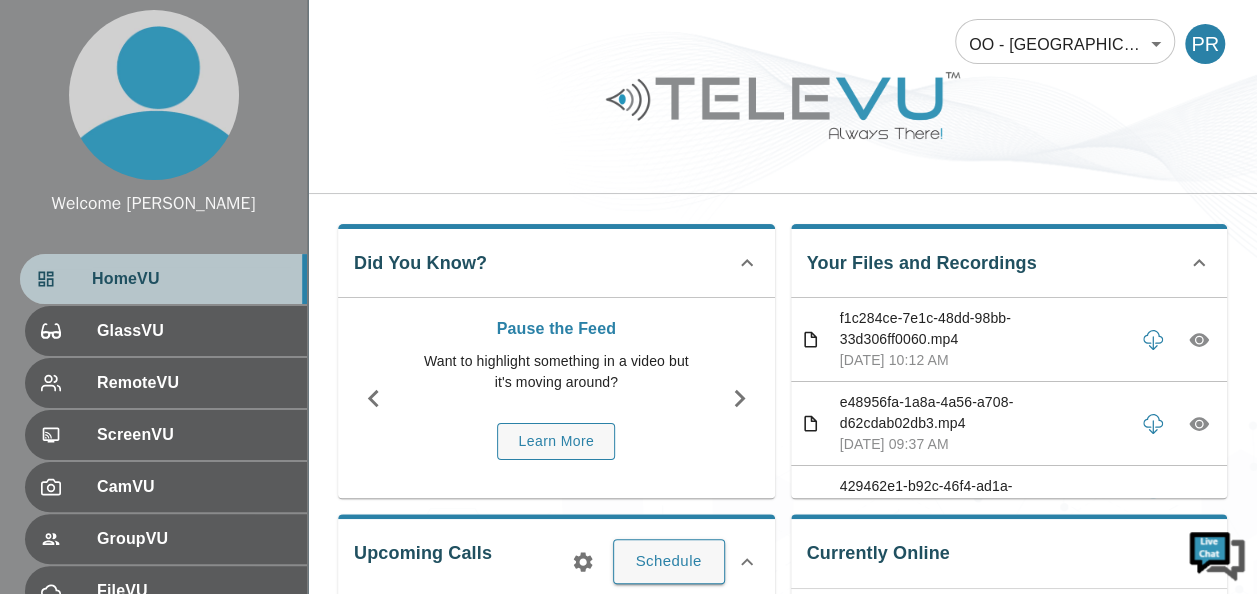 click on "HomeVU" at bounding box center (191, 279) 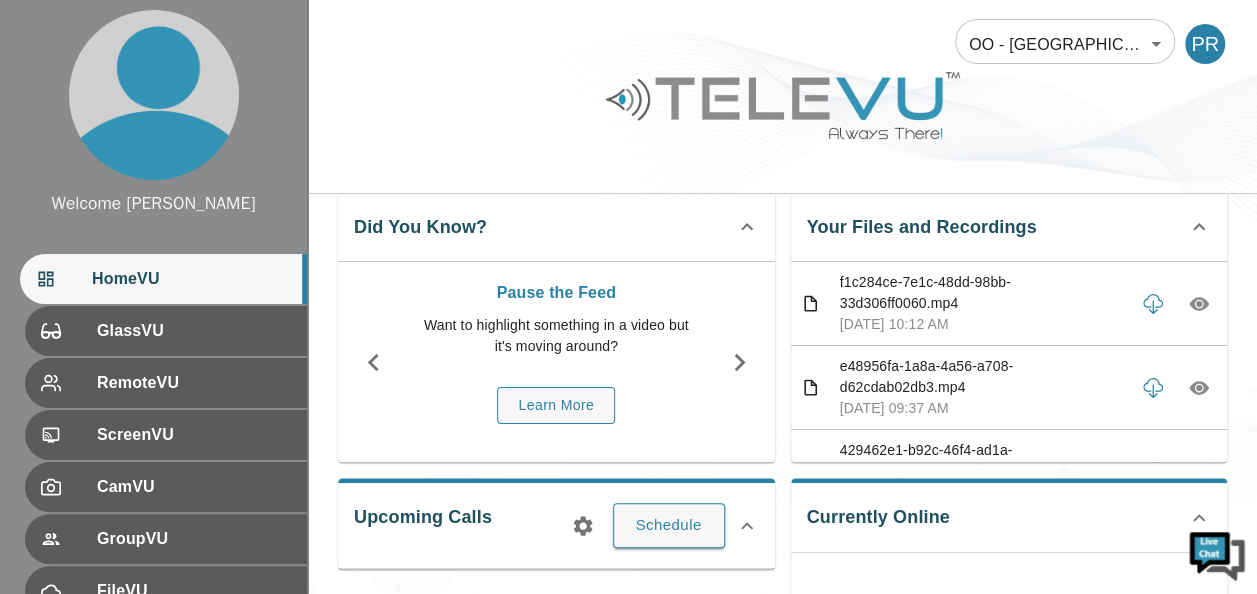 scroll, scrollTop: 0, scrollLeft: 0, axis: both 